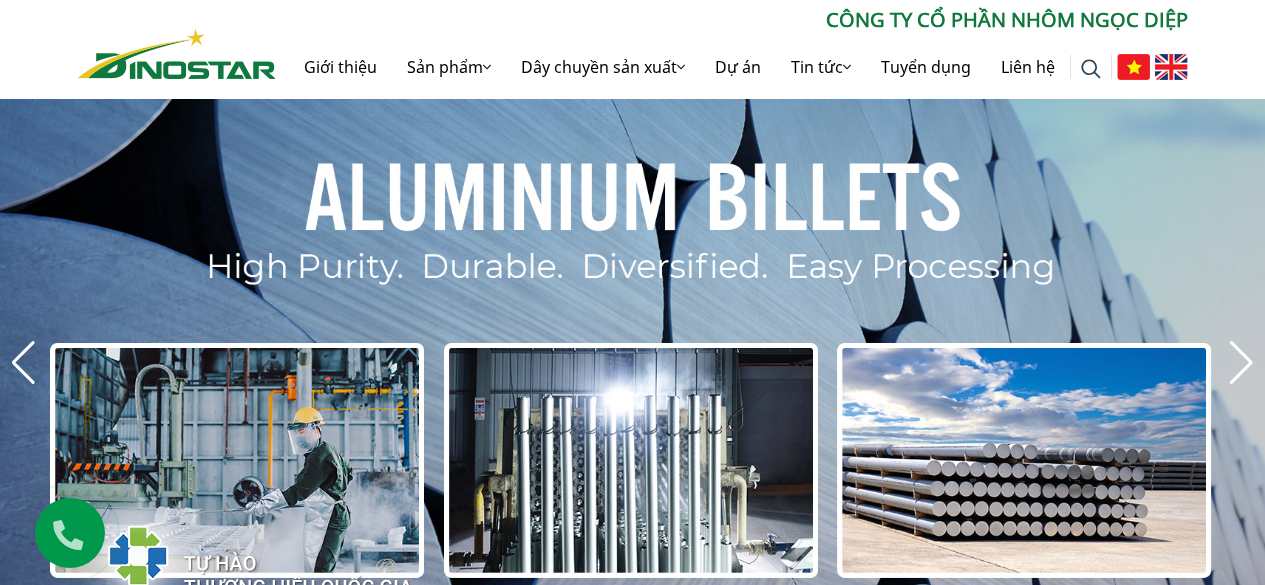 scroll, scrollTop: 0, scrollLeft: 0, axis: both 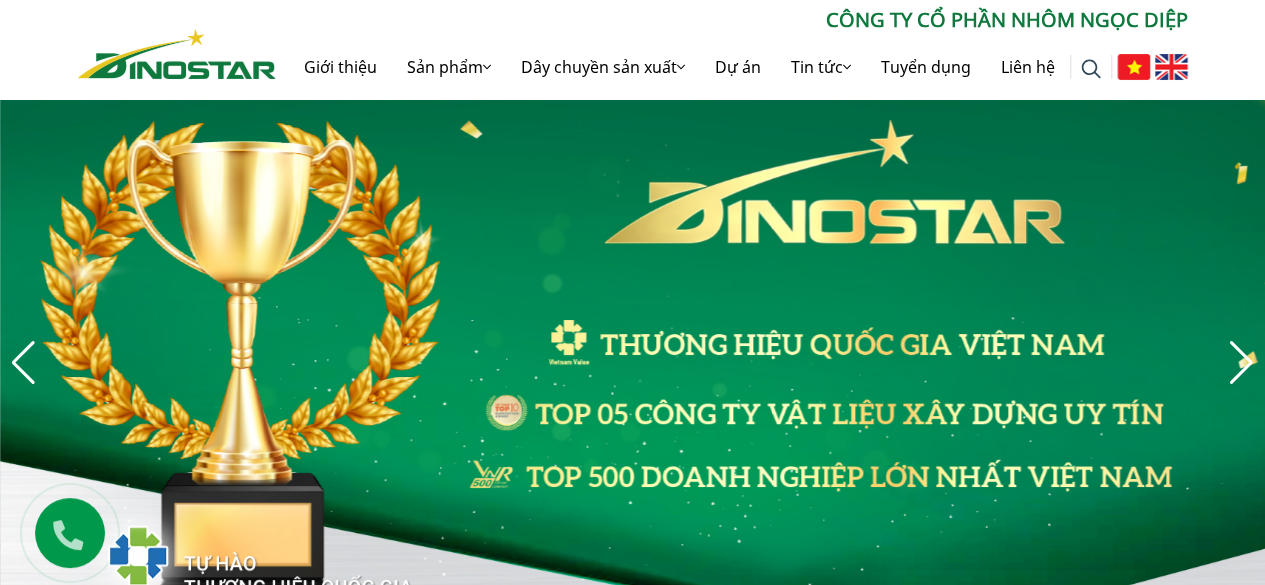 click at bounding box center [632, 362] 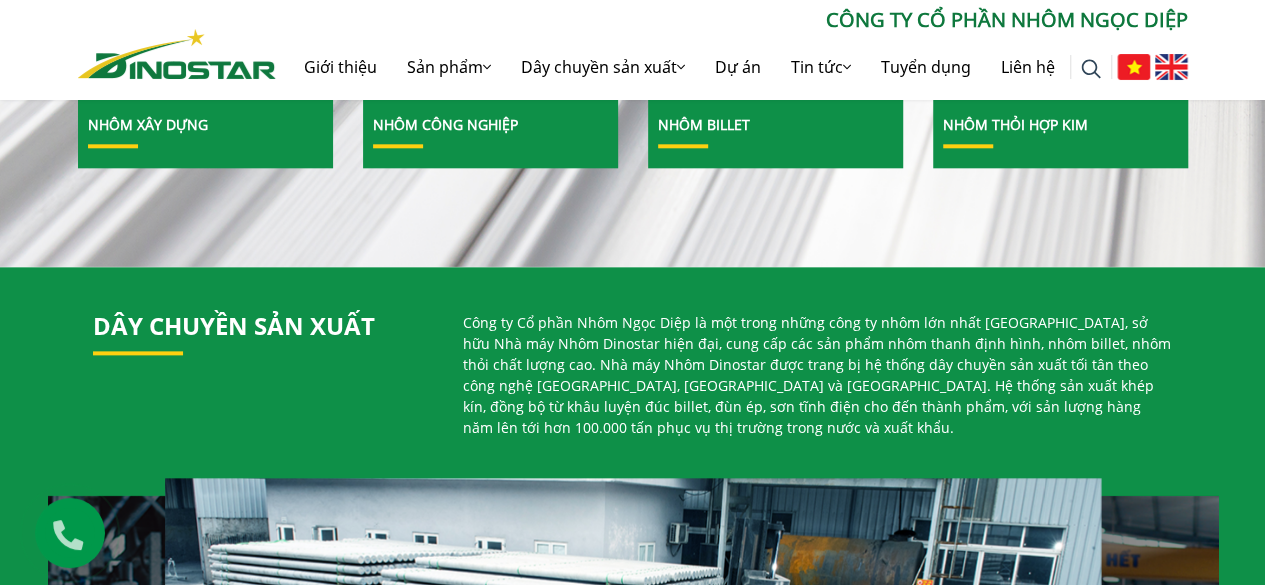 scroll, scrollTop: 1200, scrollLeft: 0, axis: vertical 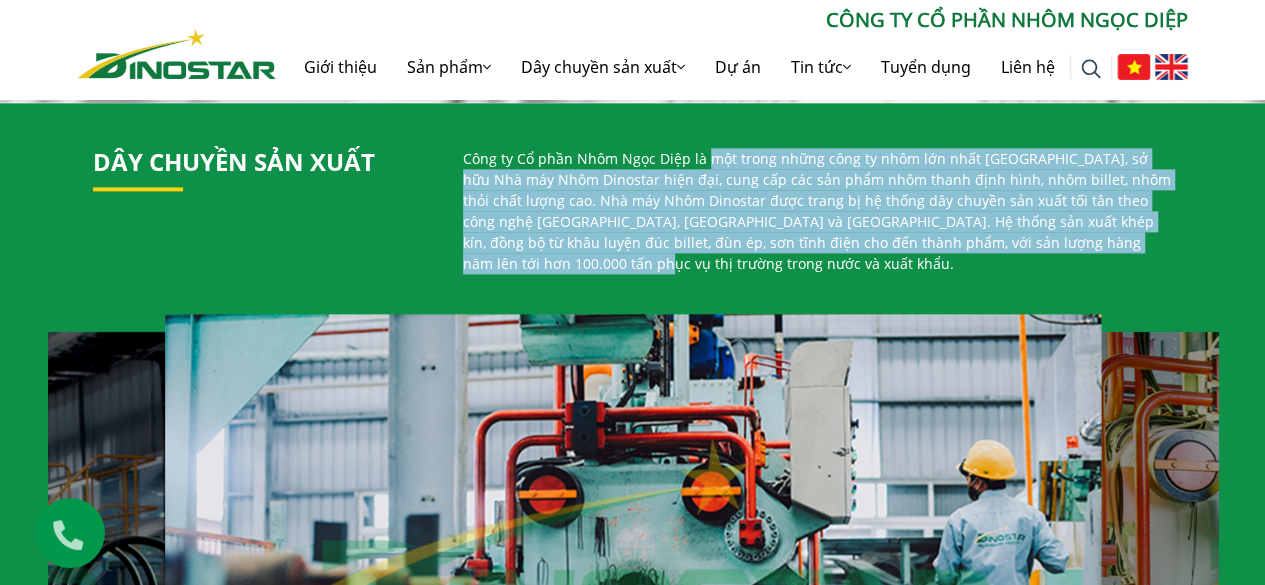 drag, startPoint x: 703, startPoint y: 146, endPoint x: 1163, endPoint y: 251, distance: 471.83154 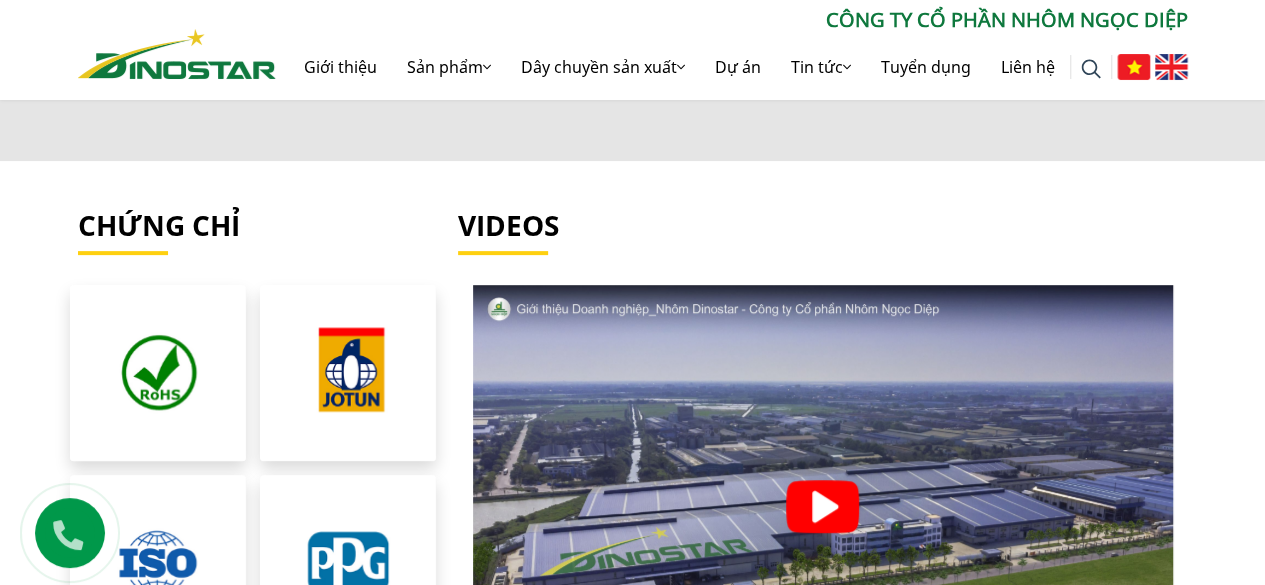 scroll, scrollTop: 4640, scrollLeft: 0, axis: vertical 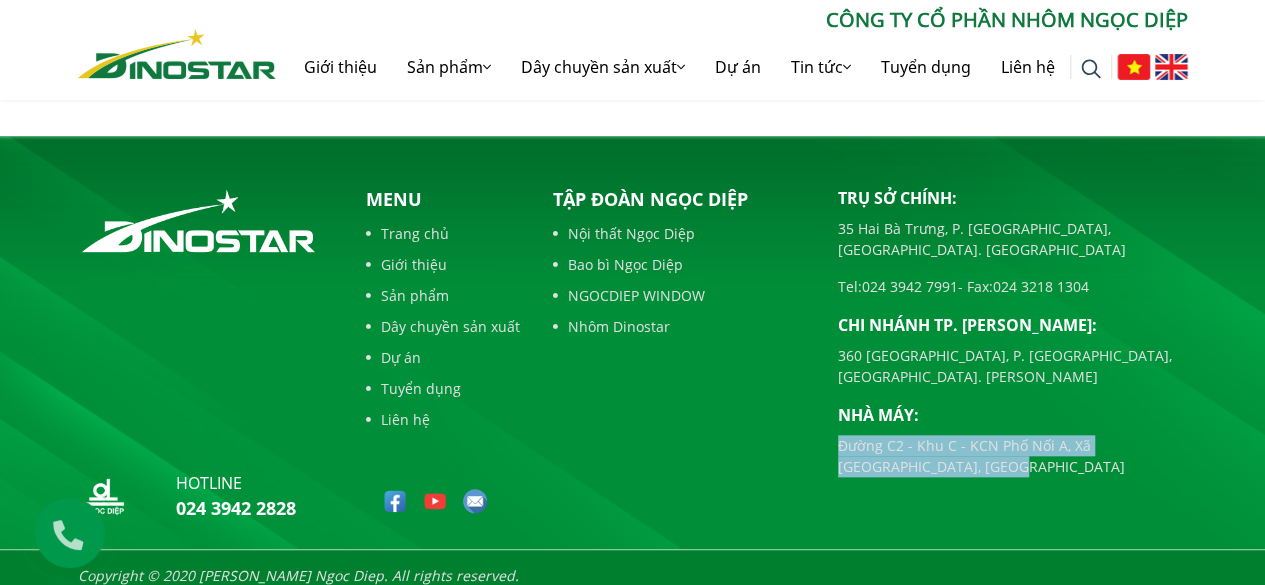 drag, startPoint x: 824, startPoint y: 390, endPoint x: 965, endPoint y: 409, distance: 142.27438 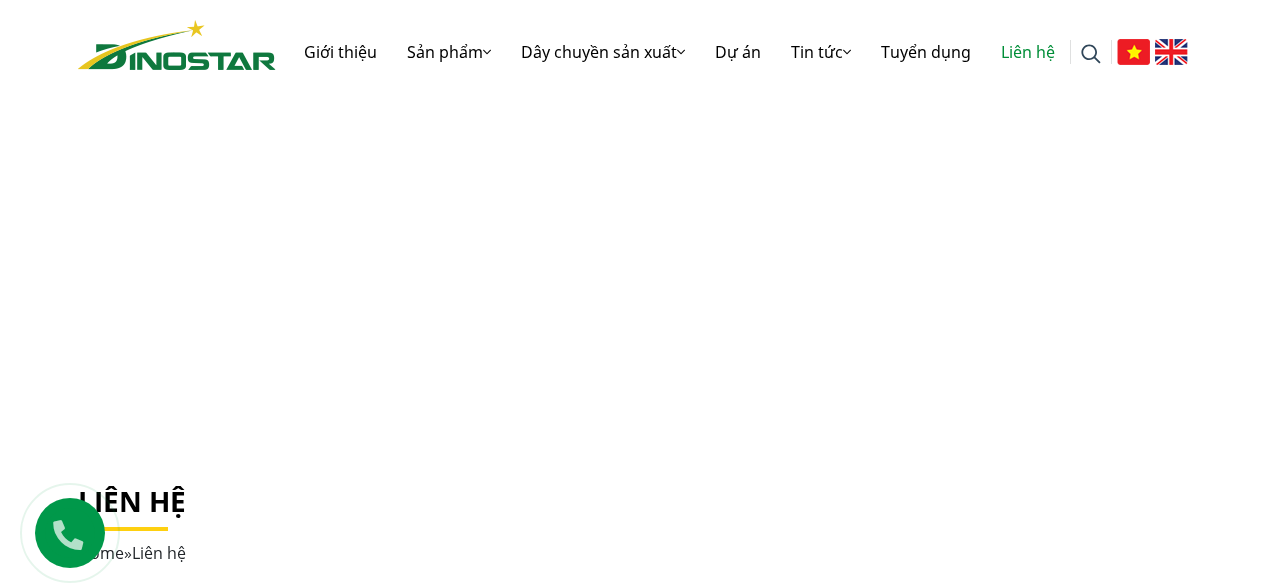 scroll, scrollTop: 0, scrollLeft: 0, axis: both 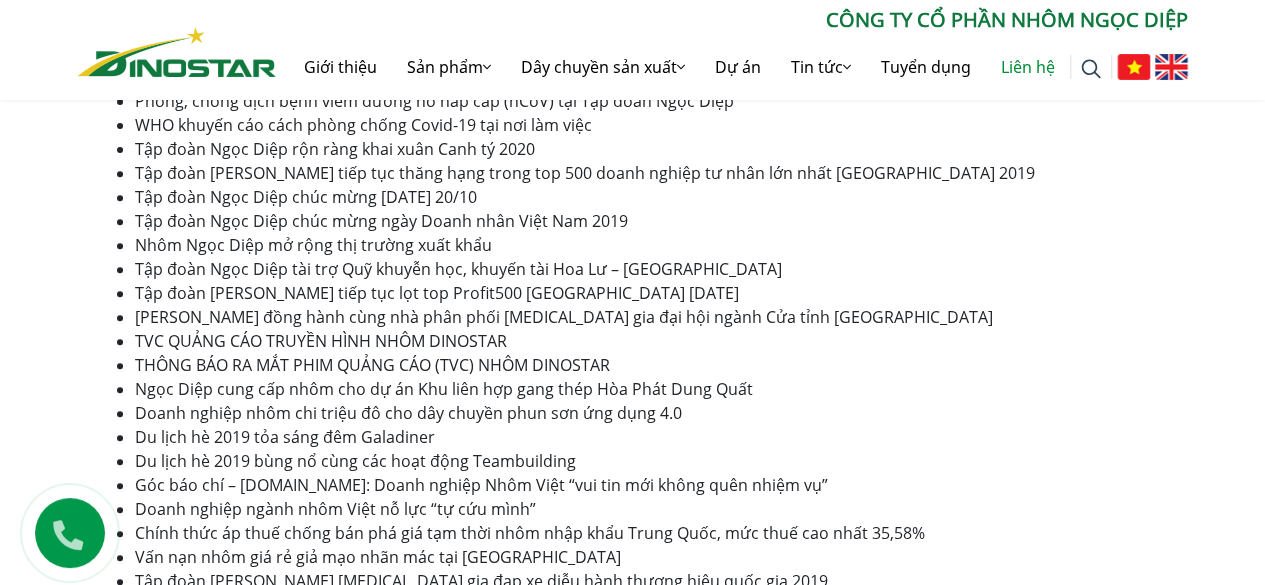 click on "Liên hệ" at bounding box center (1028, 67) 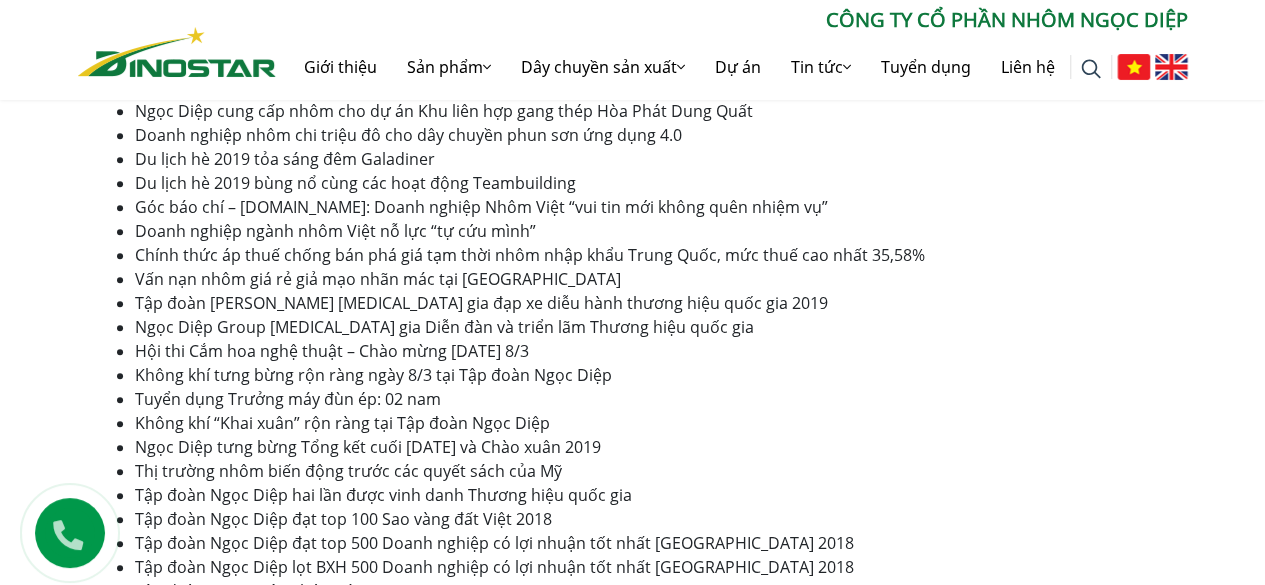 scroll, scrollTop: 4800, scrollLeft: 0, axis: vertical 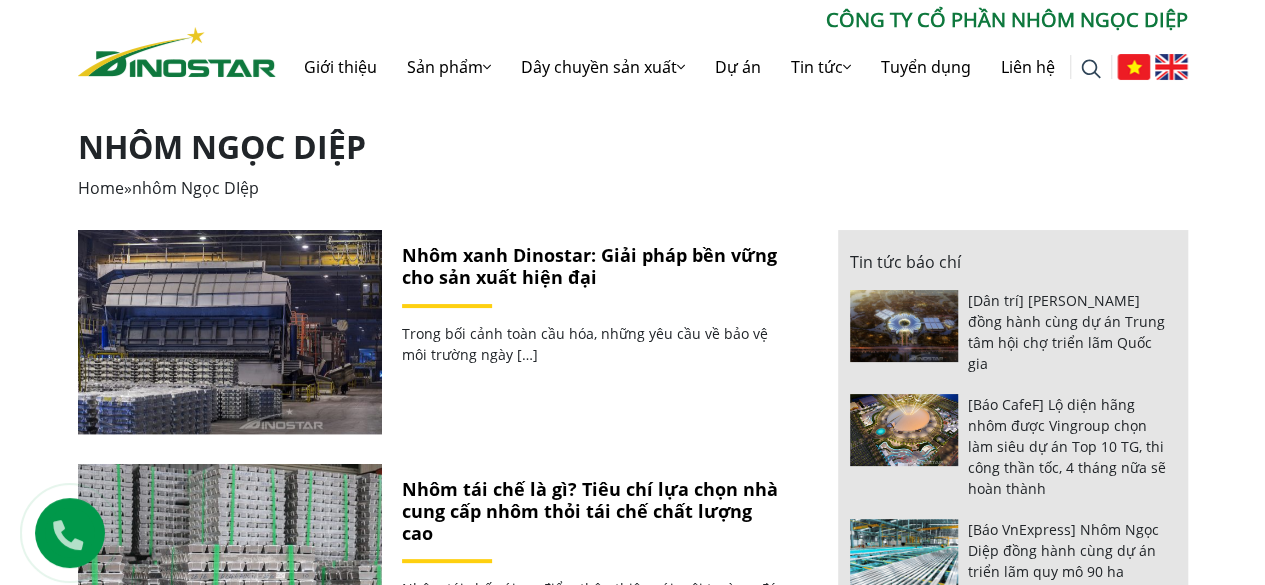 click on "Nhôm xanh Dinostar: Giải pháp bền vững cho sản xuất hiện đại" at bounding box center [589, 266] 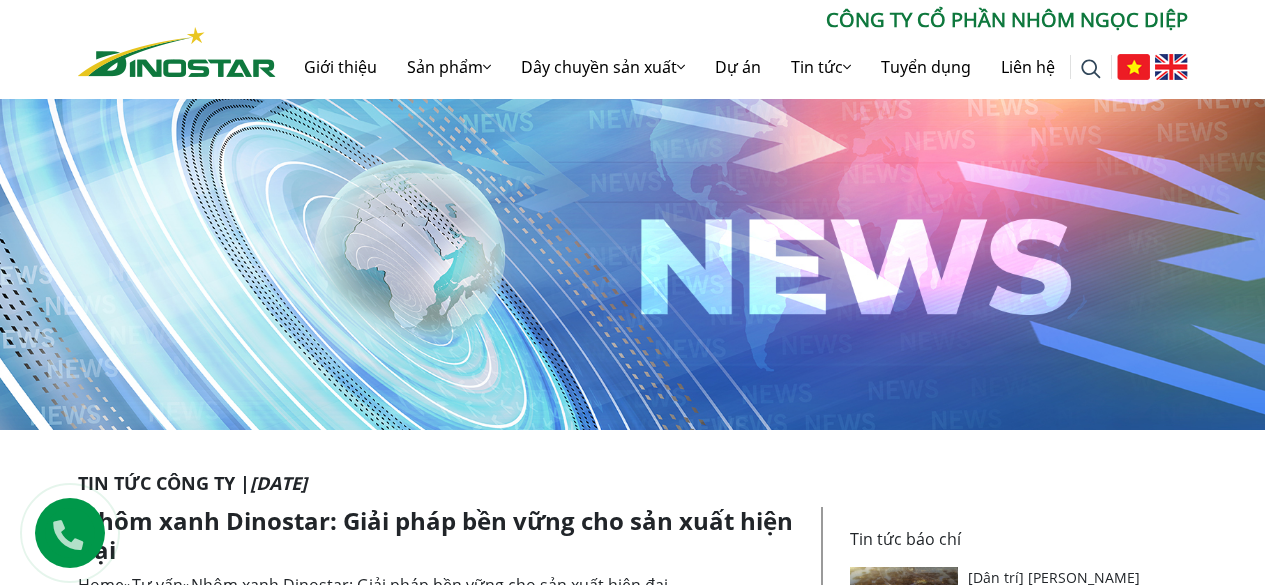 scroll, scrollTop: 0, scrollLeft: 0, axis: both 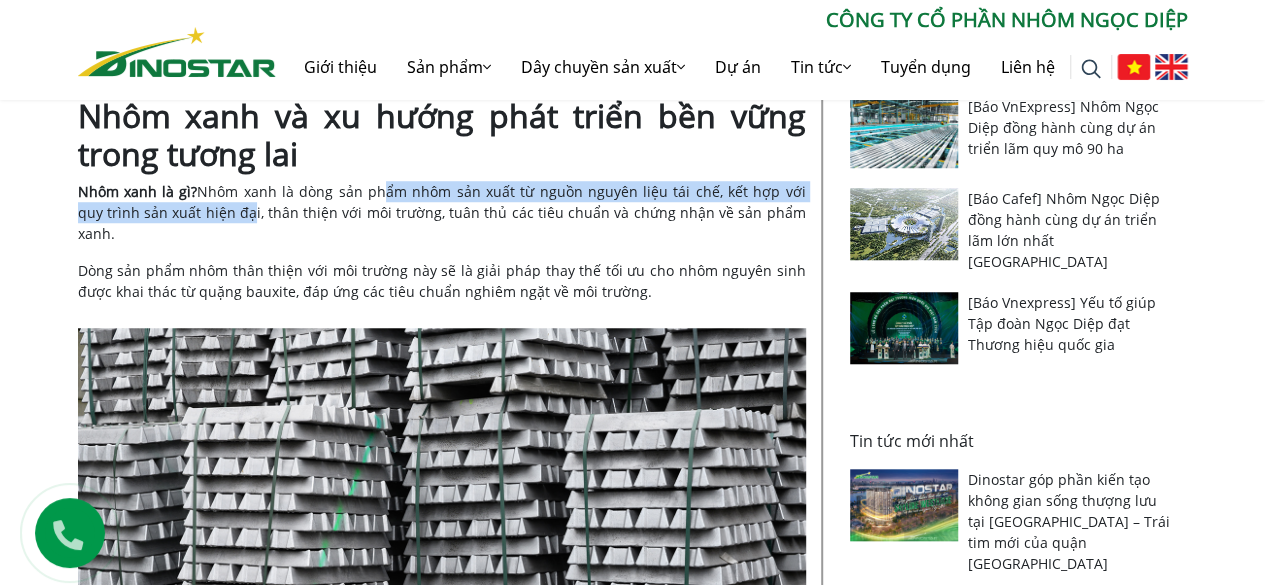 drag, startPoint x: 216, startPoint y: 202, endPoint x: 374, endPoint y: 185, distance: 158.91193 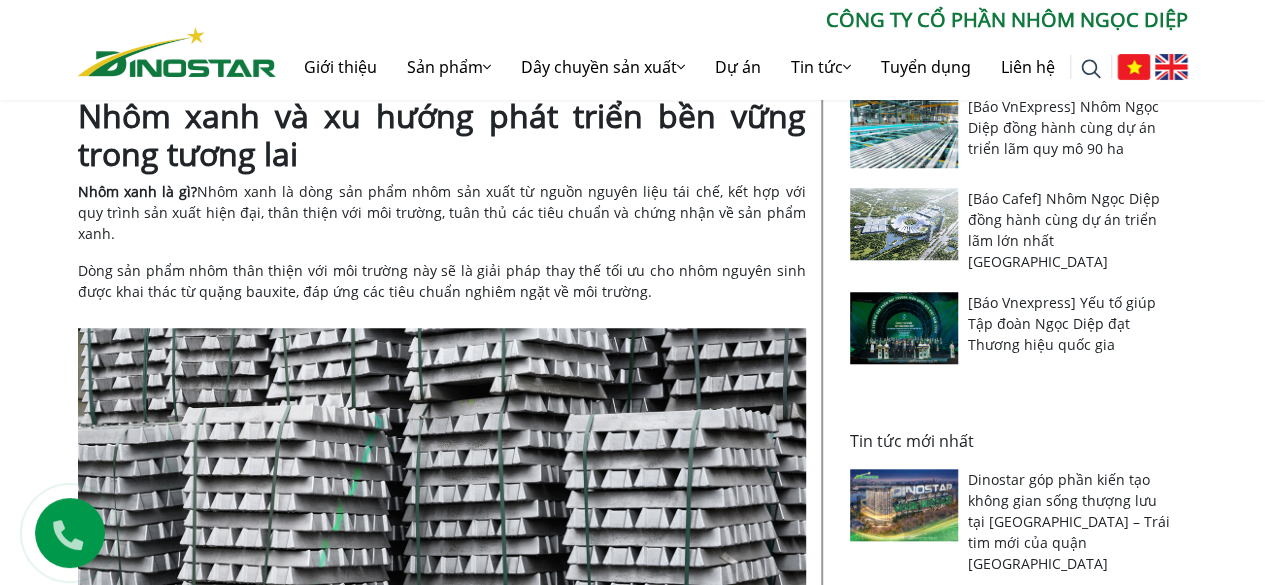 click on "Nhôm xanh là dòng sản phẩm nhôm sản xuất từ nguồn nguyên liệu tái chế, kết hợp với quy trình sản xuất hiện đại, thân thiện với môi trường, tuân thủ các tiêu chuẩn và chứng nhận về sản phẩm xanh." at bounding box center [442, 212] 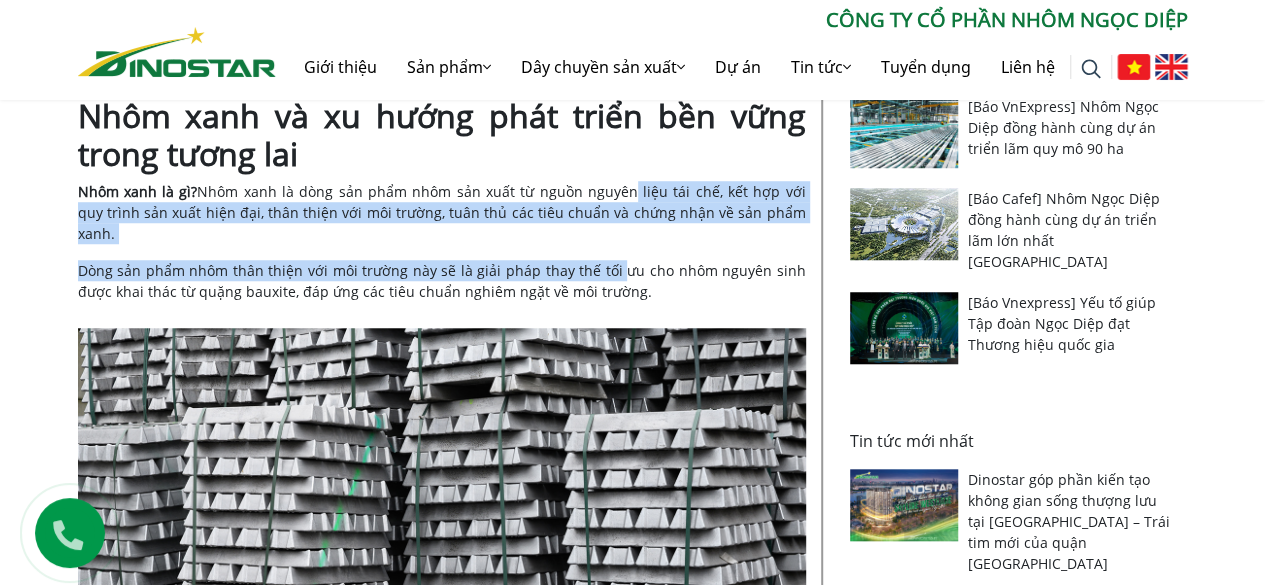 drag, startPoint x: 619, startPoint y: 187, endPoint x: 626, endPoint y: 231, distance: 44.553337 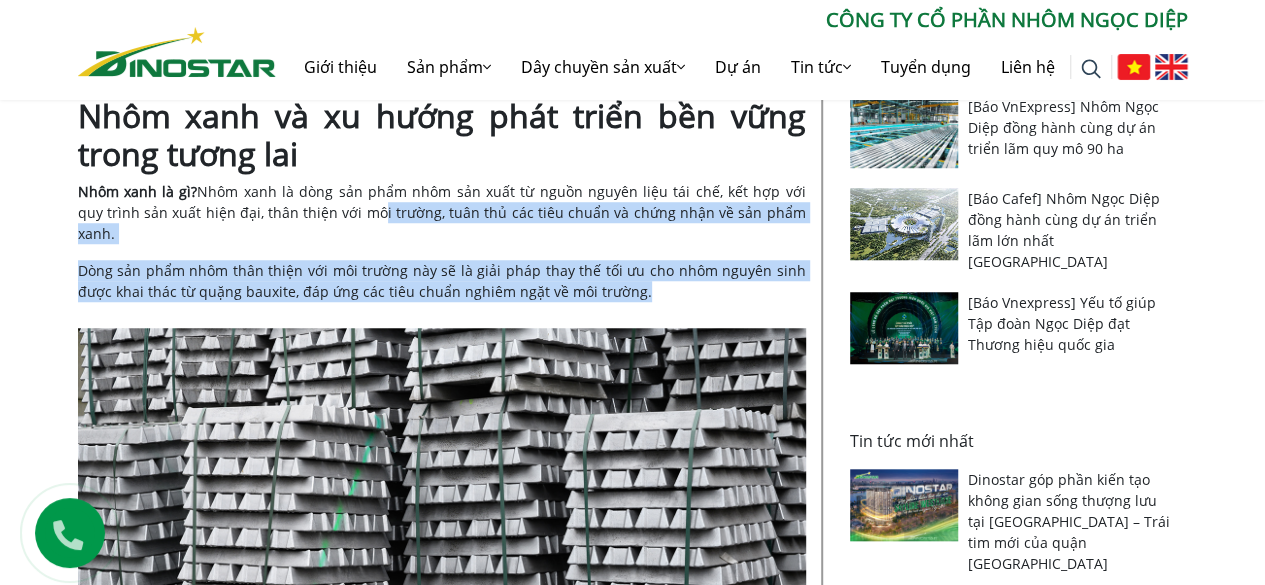drag, startPoint x: 344, startPoint y: 216, endPoint x: 738, endPoint y: 270, distance: 397.6833 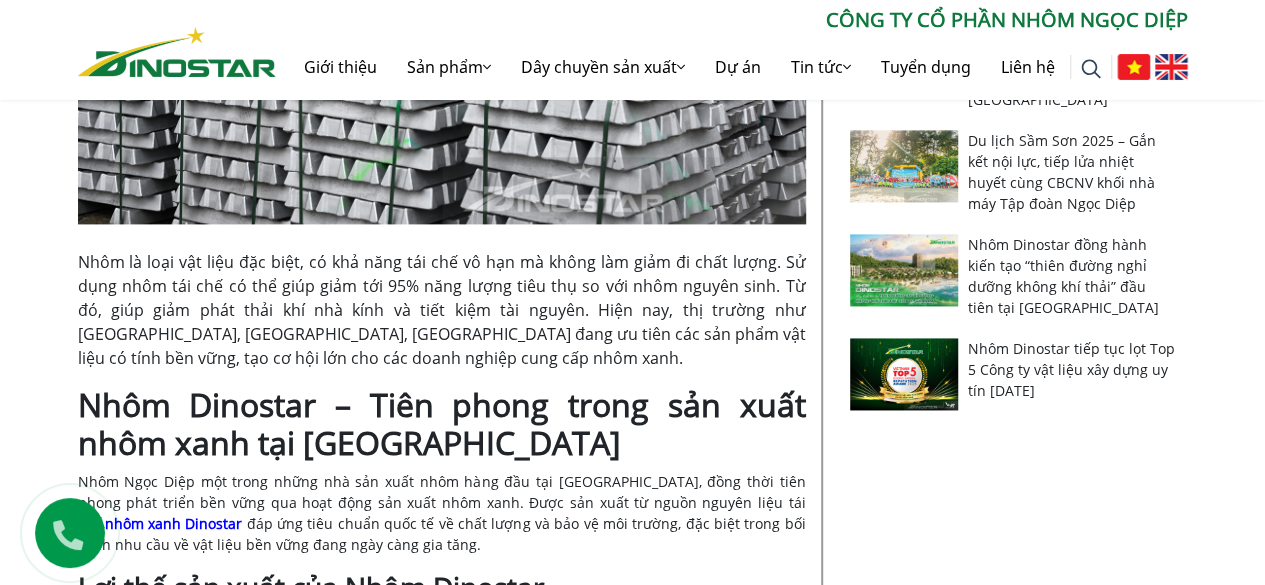 scroll, scrollTop: 1300, scrollLeft: 0, axis: vertical 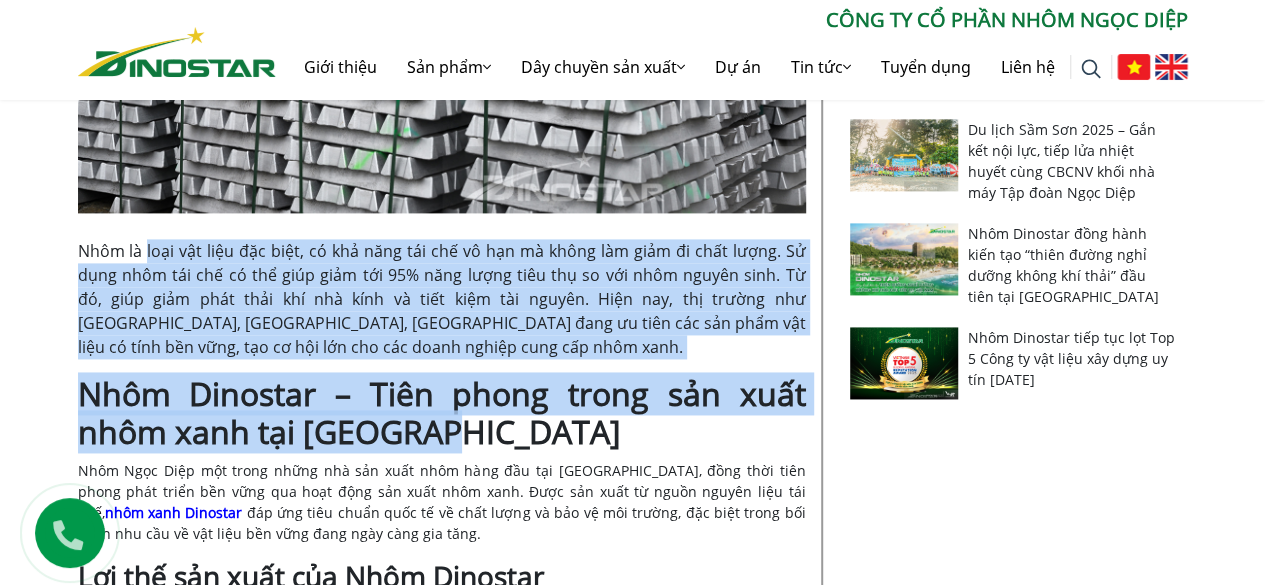 drag, startPoint x: 147, startPoint y: 226, endPoint x: 754, endPoint y: 416, distance: 636.0417 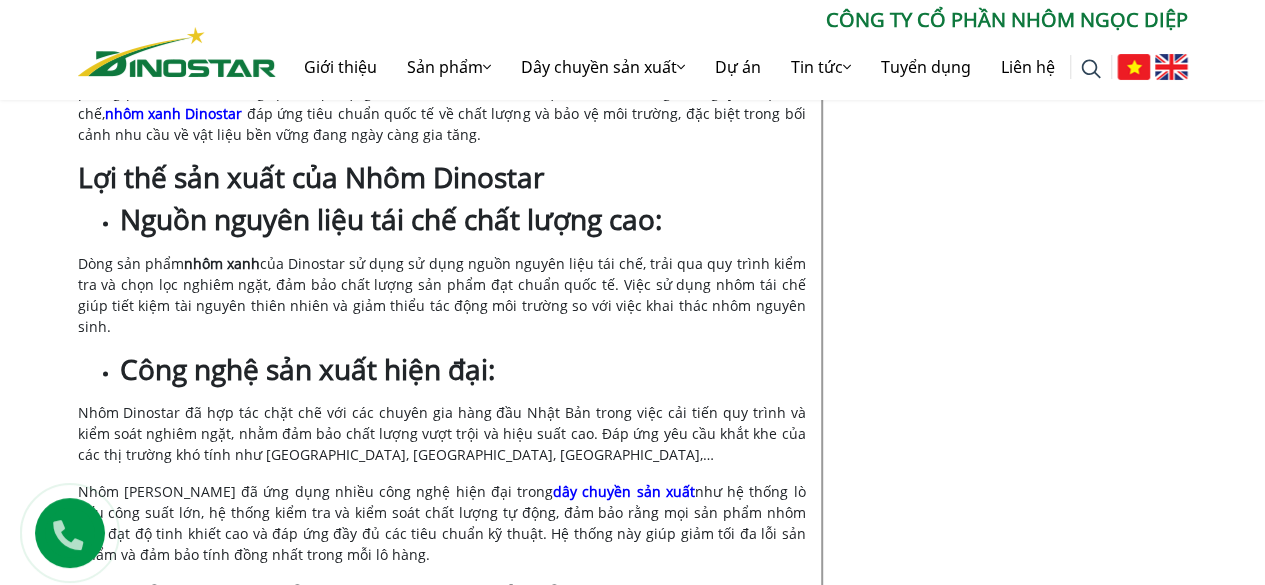 scroll, scrollTop: 1700, scrollLeft: 0, axis: vertical 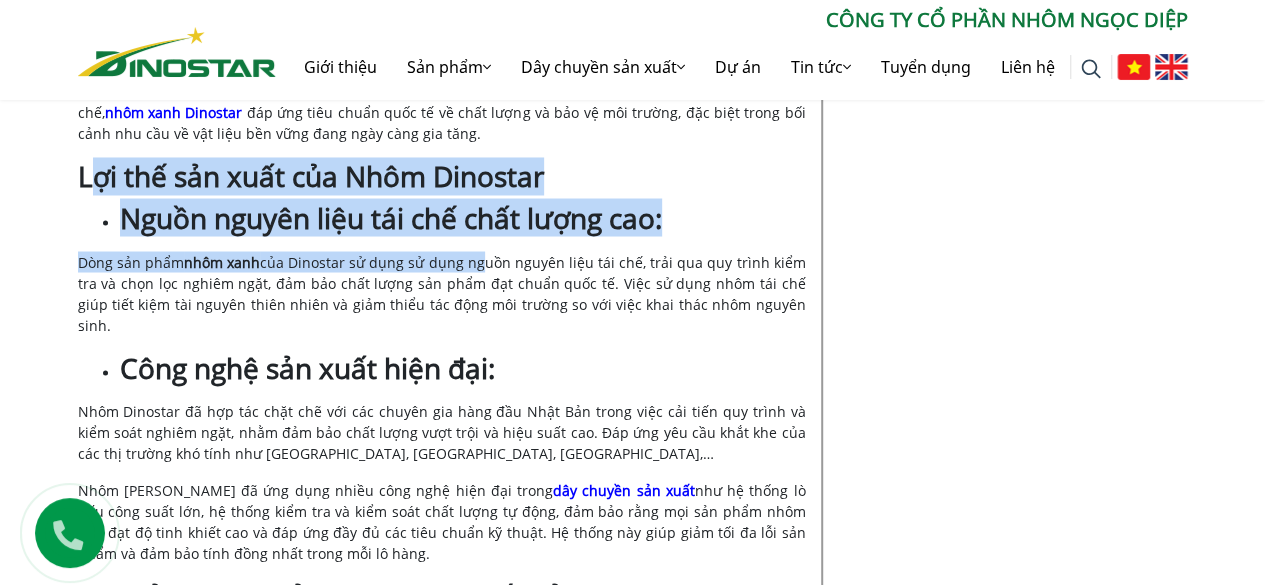drag, startPoint x: 98, startPoint y: 164, endPoint x: 478, endPoint y: 236, distance: 386.7609 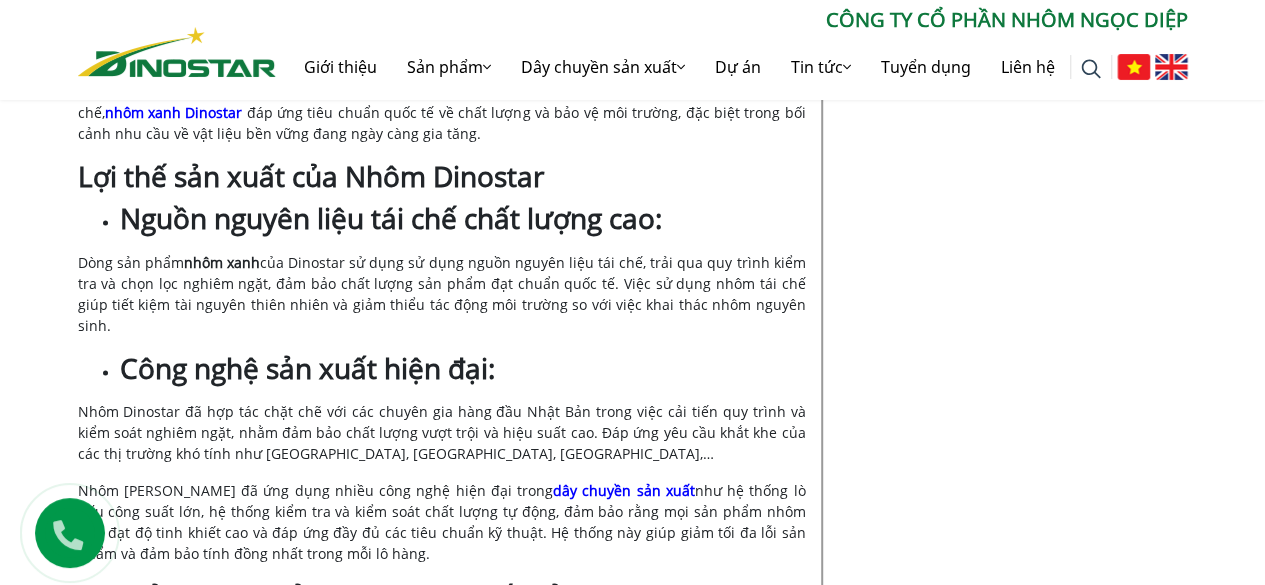 click on "Dòng sản phẩm  nhôm xanh  của Dinostar sử dụng sử dụng nguồn nguyên liệu tái chế, trải qua quy trình kiểm tra và chọn lọc nghiêm ngặt, đảm bảo chất lượng sản phẩm đạt chuẩn quốc tế. Việc sử dụng nhôm tái chế giúp tiết kiệm tài nguyên thiên nhiên và giảm thiểu tác động môi trường so với việc khai thác nhôm nguyên sinh." at bounding box center (442, 293) 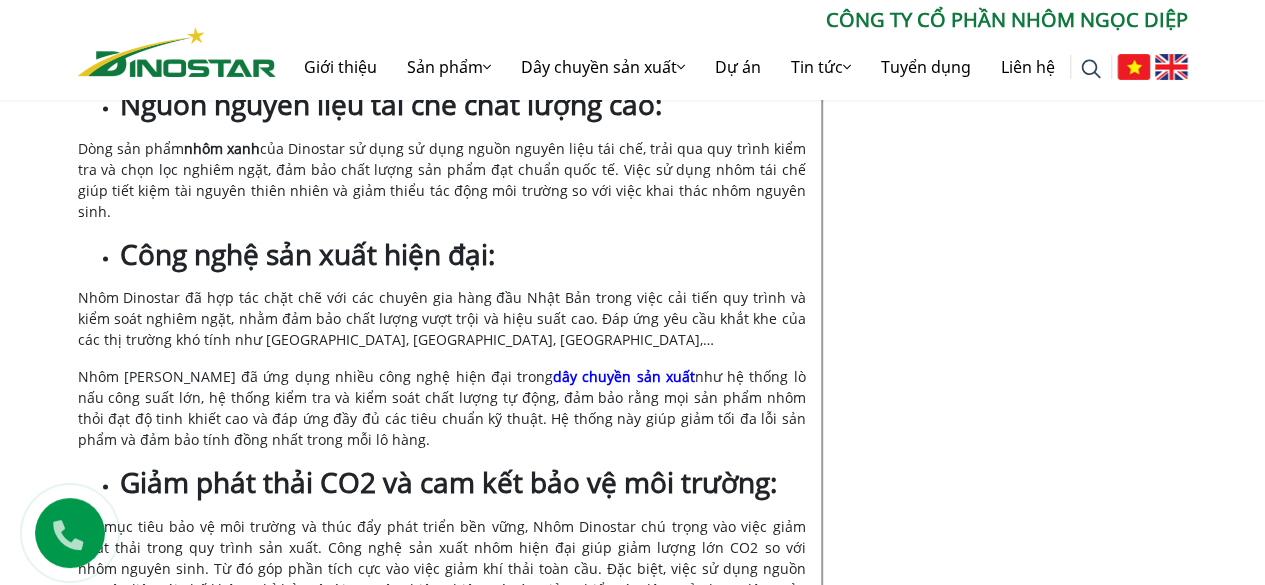 scroll, scrollTop: 1900, scrollLeft: 0, axis: vertical 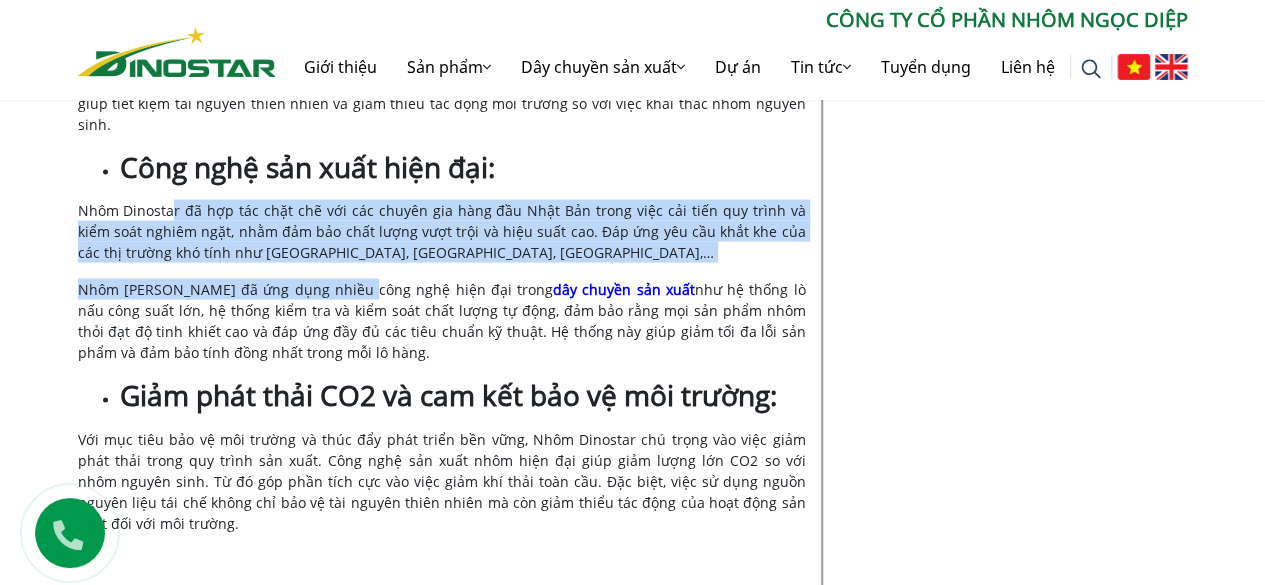 drag, startPoint x: 240, startPoint y: 172, endPoint x: 355, endPoint y: 232, distance: 129.71121 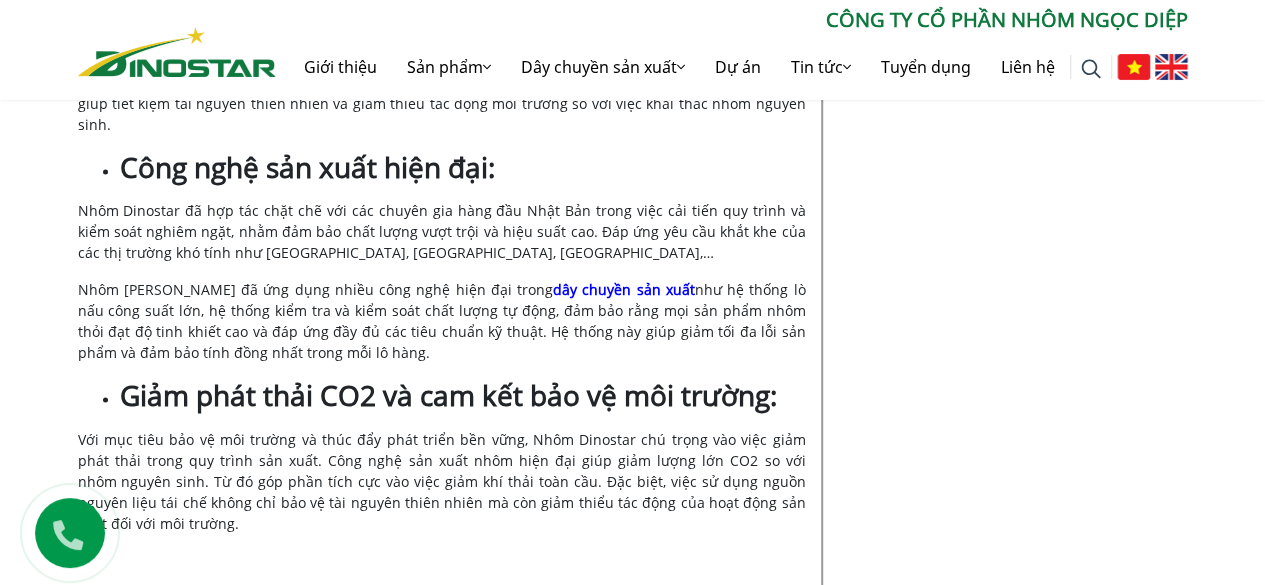 click on "Nội dung
Toggle
Nhôm xanh và xu hướng phát triển bền vững trong tương lai Nhôm Dinostar – Tiên phong trong sản xuất nhôm xanh tại [GEOGRAPHIC_DATA] Lợi thế sản xuất của Nhôm Dinostar Nguồn nguyên liệu tái chế chất lượng cao: Công nghệ sản xuất hiện đại: Giảm phát thải CO2 và cam kết bảo vệ môi trường: Năng lực sản xuất và chứng nhận quốc tế Ứng dụng đa ngành của nhôm xanh Dinostar
Trong bối cảnh toàn cầu hóa, những yêu cầu về bảo vệ môi trường ngày càng khắt khe, nhôm xanh Dinostar là lựa chọn uy tín, chất lượng cho các doanh nghiệp hướng tới phát triển bền vững. Sử dụng nguồn nguyên liệu tái chế, thân thiện với môi trường cùng công nghệ sản xuất hiện đại, nhôm Dinostar không chỉ đáp ứng nhu cầu trong nước mà còn đang vươn xa trên thị trường quốc tế.
Nhôm xanh là gì?" at bounding box center [442, 712] 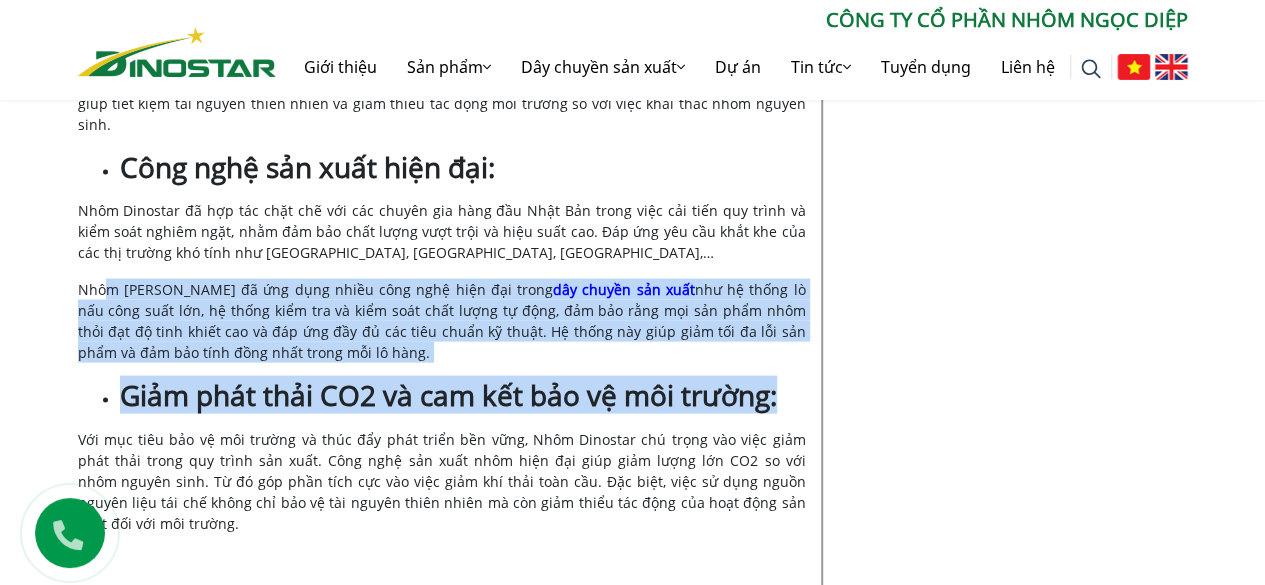 drag, startPoint x: 104, startPoint y: 231, endPoint x: 788, endPoint y: 360, distance: 696.05817 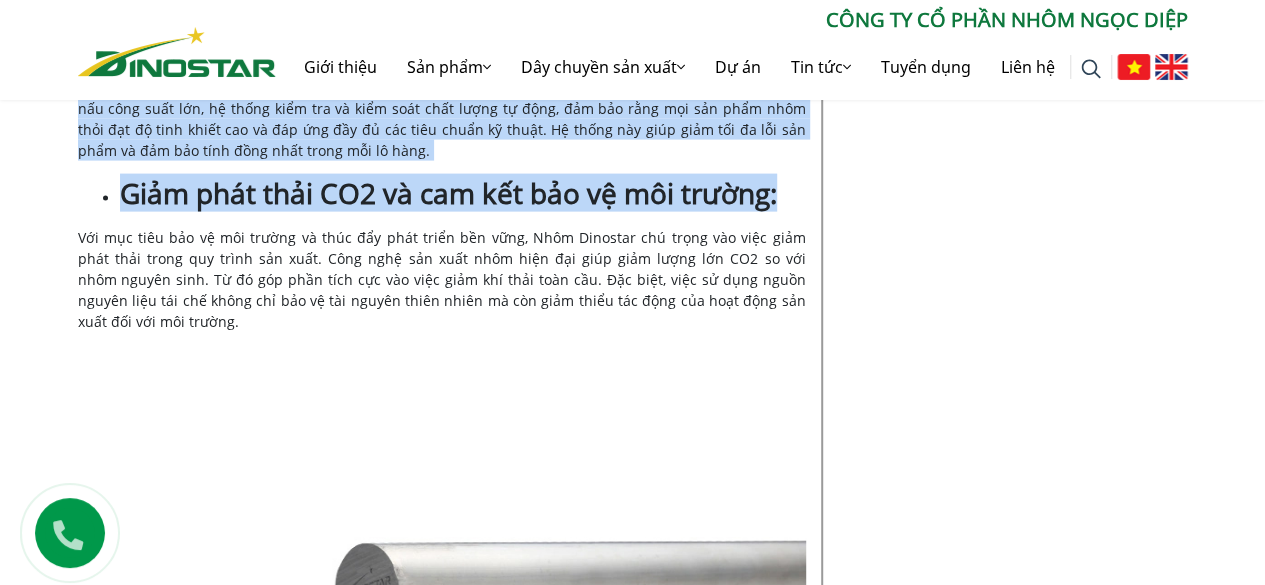 scroll, scrollTop: 2100, scrollLeft: 0, axis: vertical 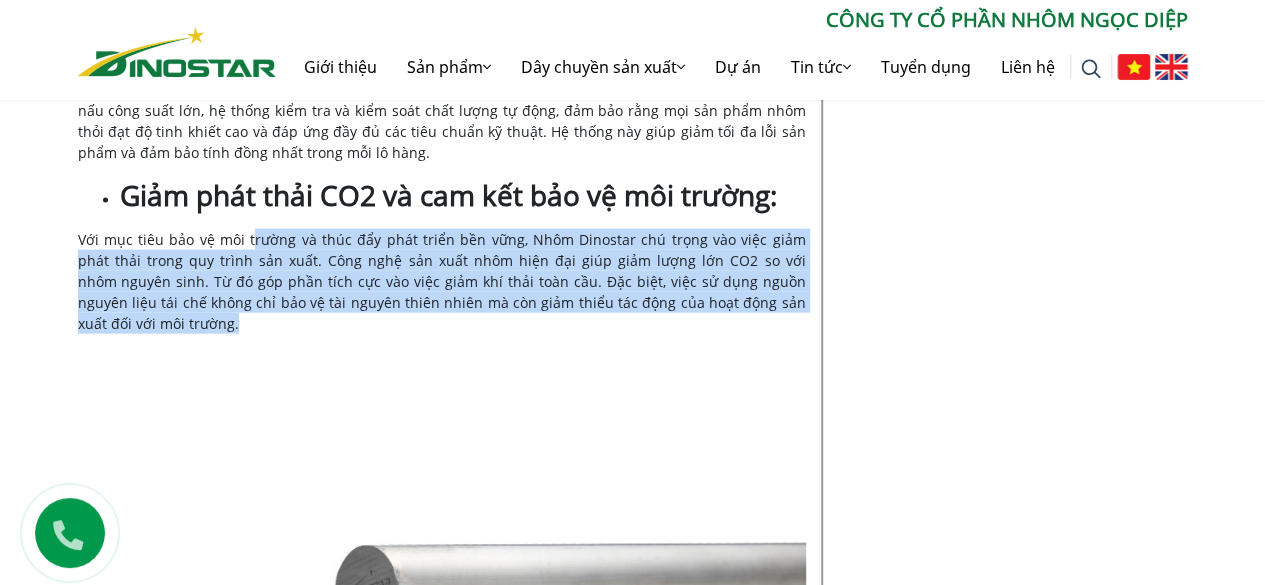 drag, startPoint x: 266, startPoint y: 199, endPoint x: 768, endPoint y: 262, distance: 505.93774 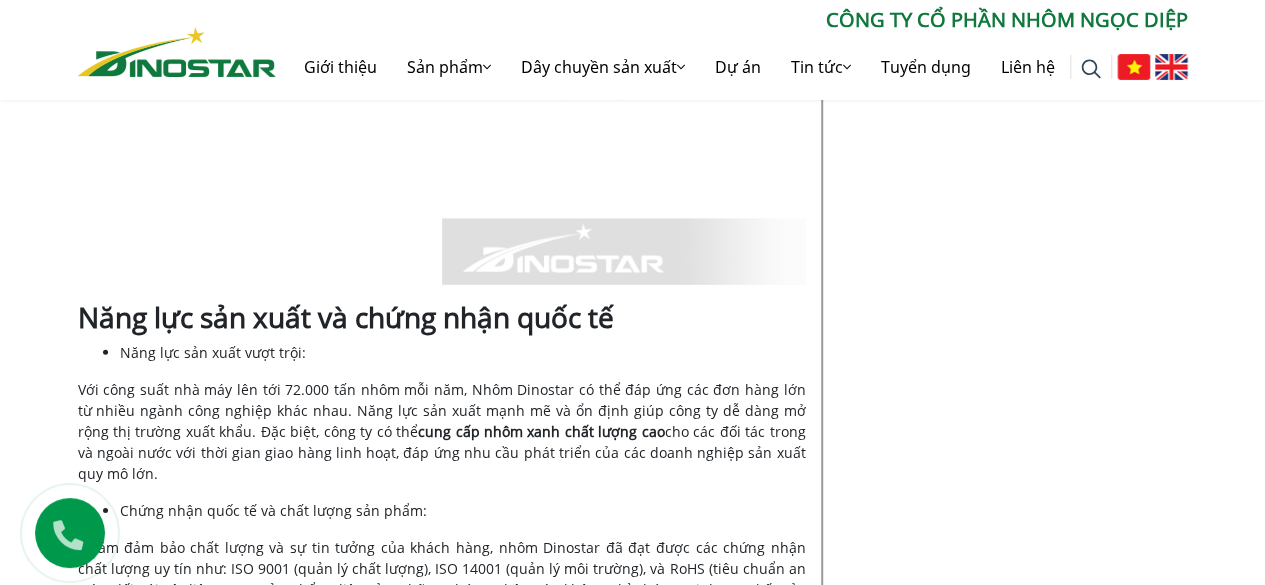 scroll, scrollTop: 3000, scrollLeft: 0, axis: vertical 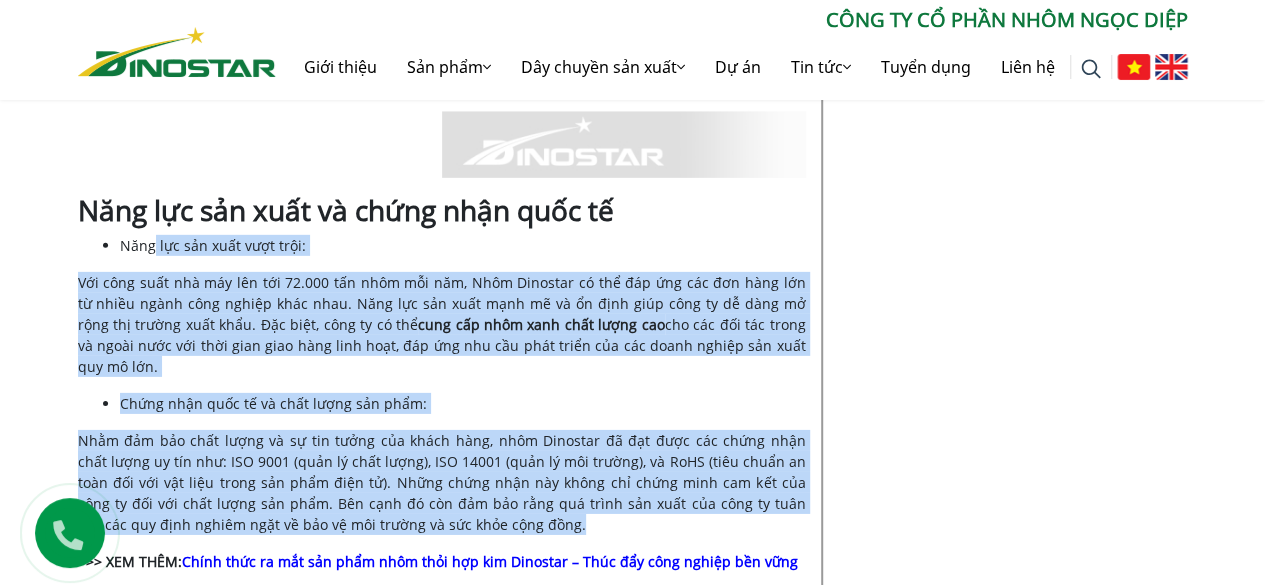 drag, startPoint x: 152, startPoint y: 201, endPoint x: 714, endPoint y: 457, distance: 617.5597 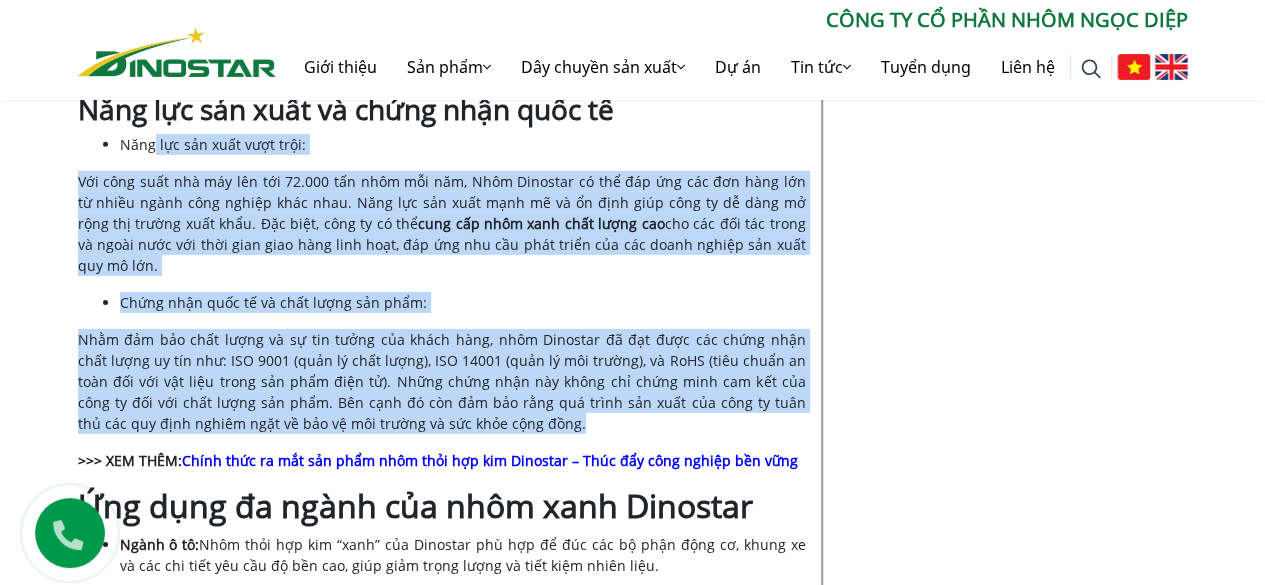 scroll, scrollTop: 3200, scrollLeft: 0, axis: vertical 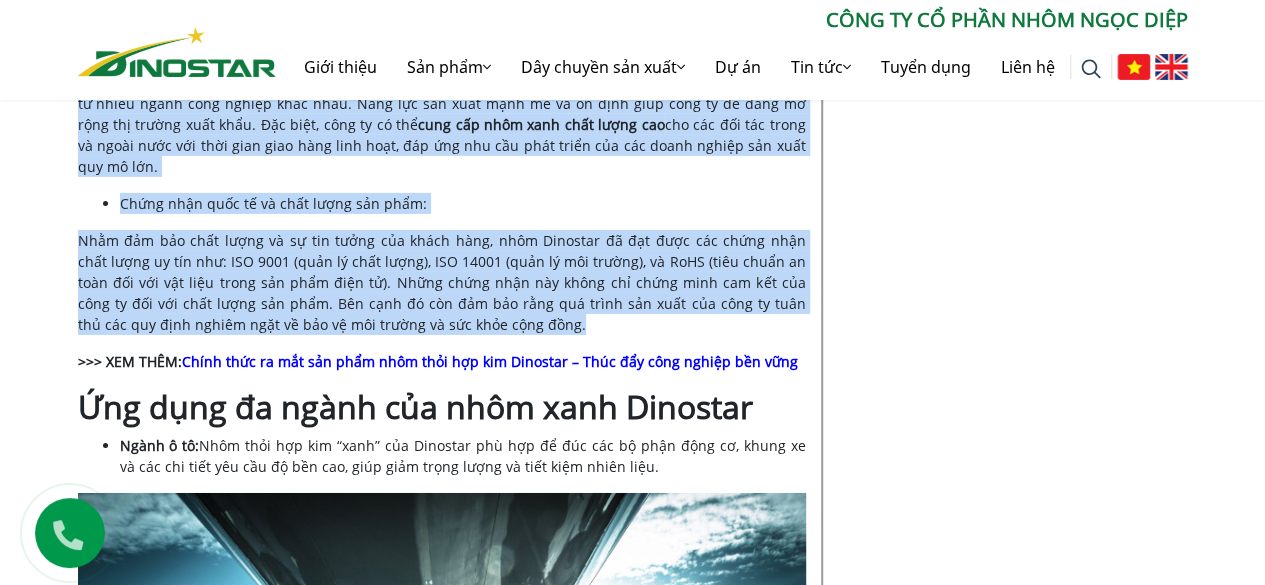 click on "Nhằm đảm bảo chất lượng và sự tin tưởng của khách hàng, nhôm Dinostar đã đạt được các chứng nhận chất lượng uy tín như: ISO 9001 (quản lý chất lượng), ISO 14001 (quản lý môi trường), và RoHS (tiêu chuẩn an toàn đối với vật liệu trong sản phẩm điện tử). Những chứng nhận này không chỉ chứng minh cam kết của công ty đối với chất lượng sản phẩm. Bên cạnh đó còn đảm bảo rằng quá trình sản xuất của công ty tuân thủ các quy định nghiêm ngặt về bảo vệ môi trường và sức khỏe cộng đồng." at bounding box center [442, 282] 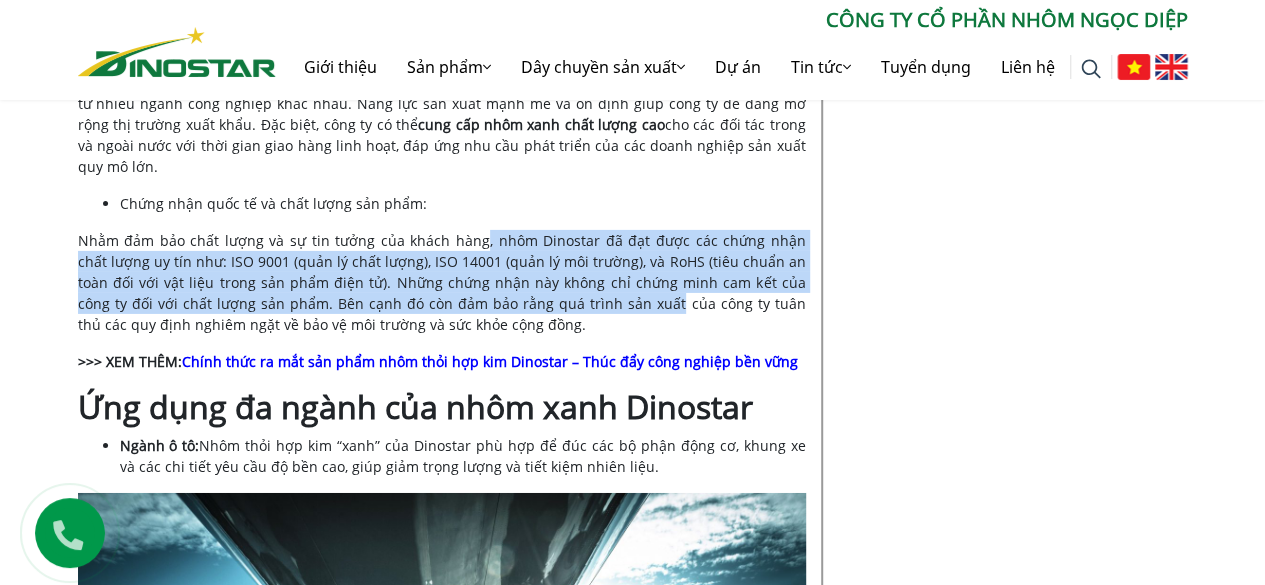 drag, startPoint x: 468, startPoint y: 185, endPoint x: 580, endPoint y: 242, distance: 125.670204 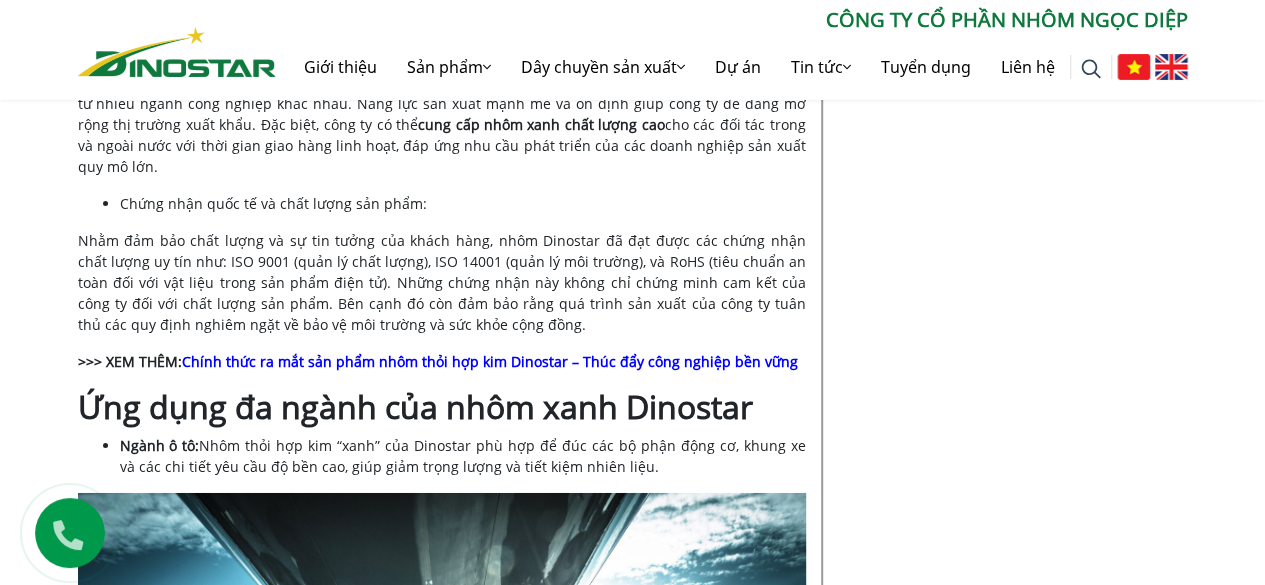 scroll, scrollTop: 3400, scrollLeft: 0, axis: vertical 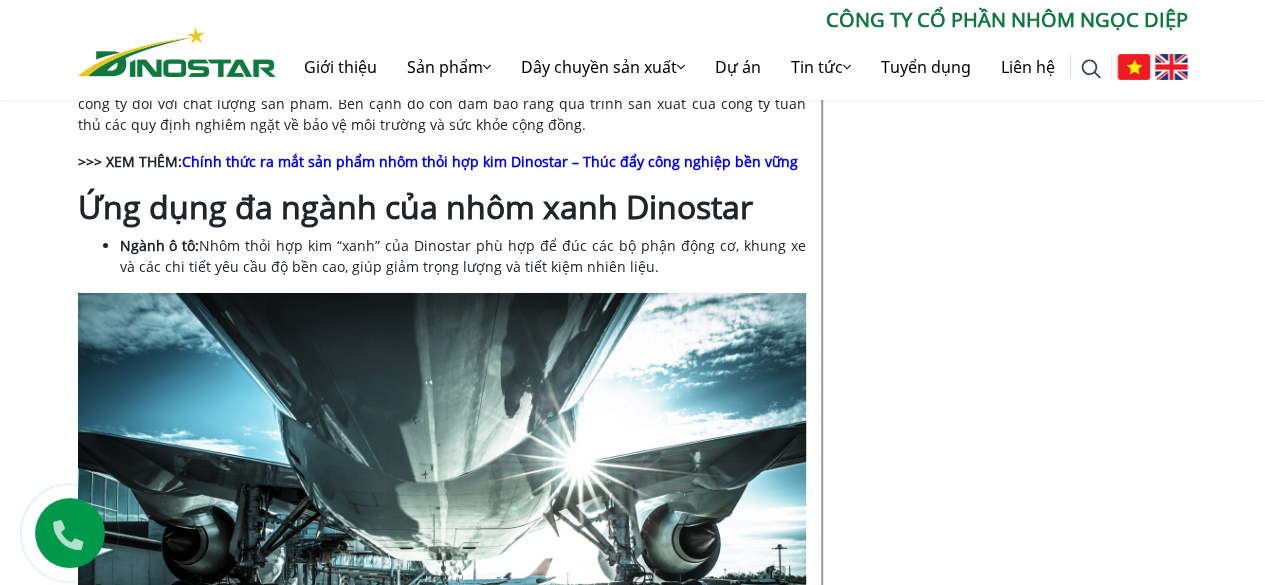drag, startPoint x: 288, startPoint y: 170, endPoint x: 698, endPoint y: 198, distance: 410.955 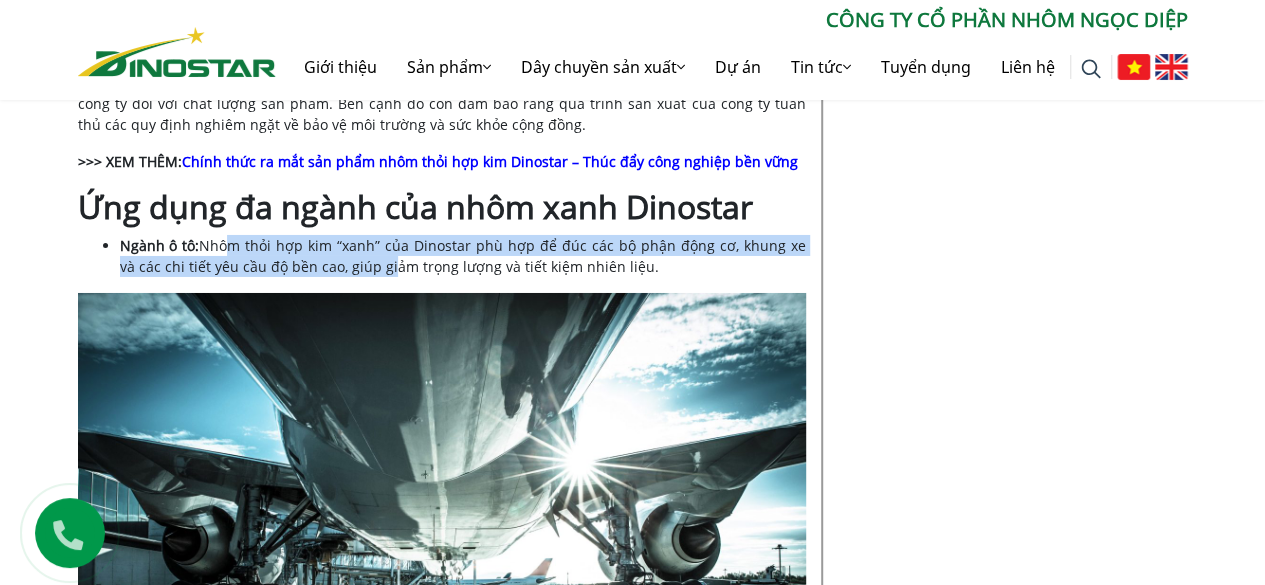 drag, startPoint x: 222, startPoint y: 188, endPoint x: 380, endPoint y: 194, distance: 158.11388 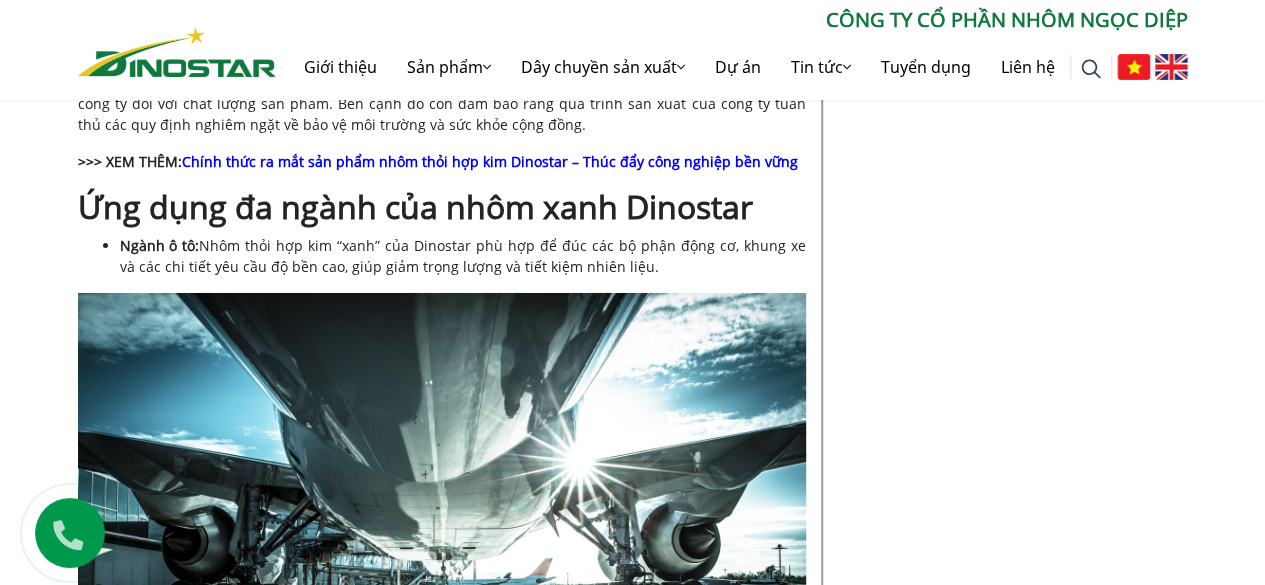 click on "Nhôm thỏi hợp kim “xanh” của Dinostar phù hợp để đúc các bộ phận động cơ, khung xe và các chi tiết yêu cầu độ bền cao, giúp giảm trọng lượng và tiết kiệm nhiên liệu." at bounding box center [463, 256] 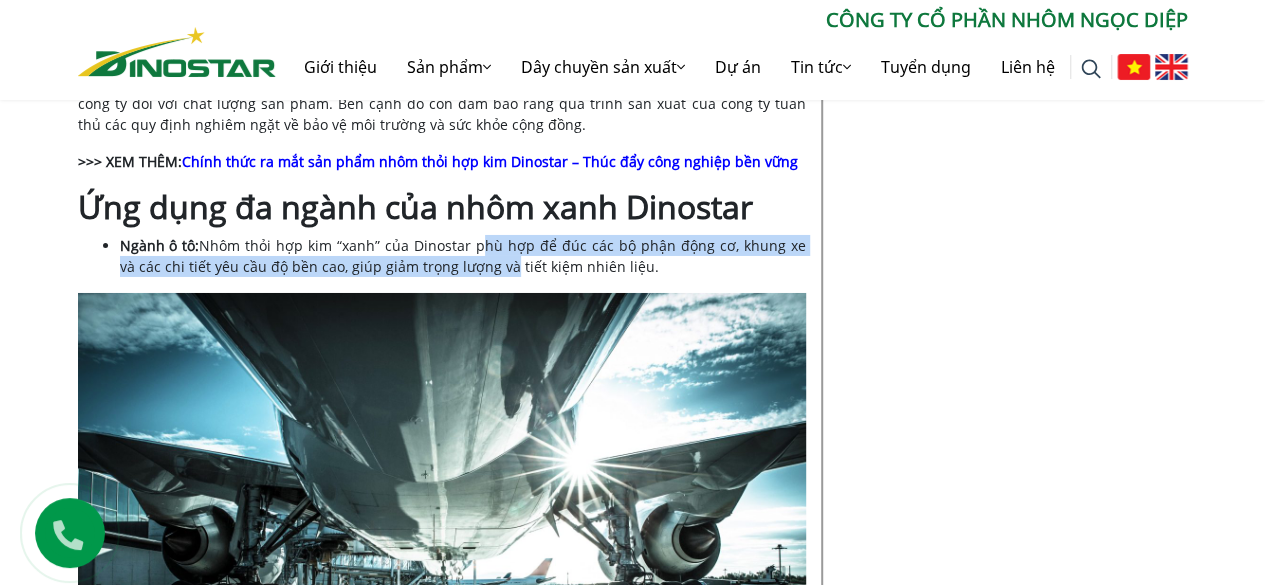drag, startPoint x: 470, startPoint y: 179, endPoint x: 482, endPoint y: 206, distance: 29.546574 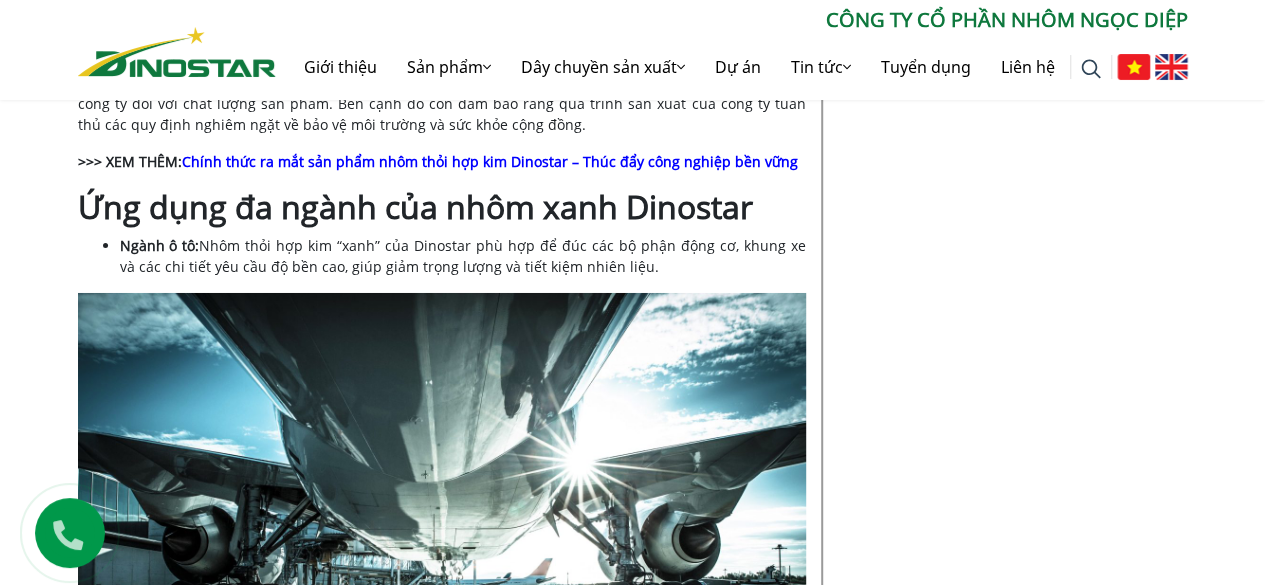 click on "Nhôm thỏi hợp kim “xanh” của Dinostar phù hợp để đúc các bộ phận động cơ, khung xe và các chi tiết yêu cầu độ bền cao, giúp giảm trọng lượng và tiết kiệm nhiên liệu." at bounding box center (463, 256) 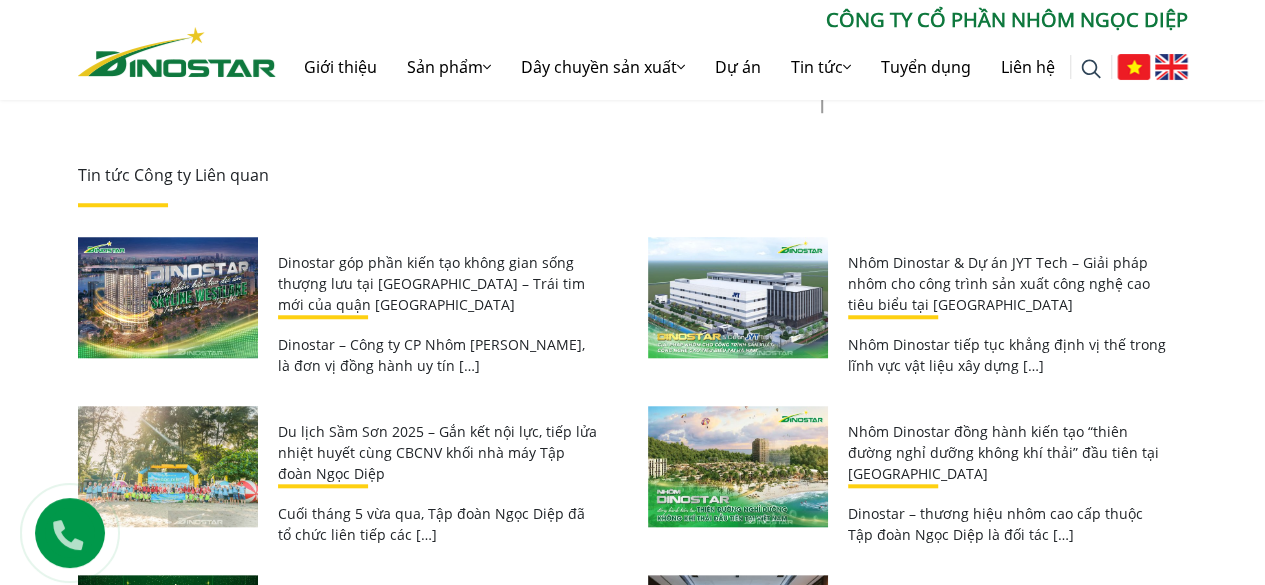 scroll, scrollTop: 5131, scrollLeft: 0, axis: vertical 